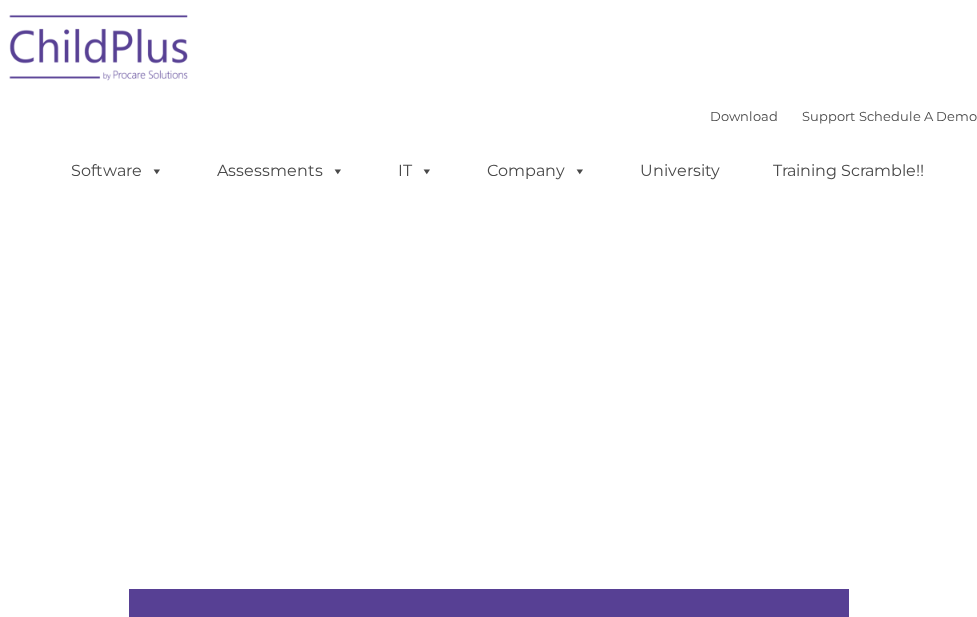 scroll, scrollTop: 0, scrollLeft: 0, axis: both 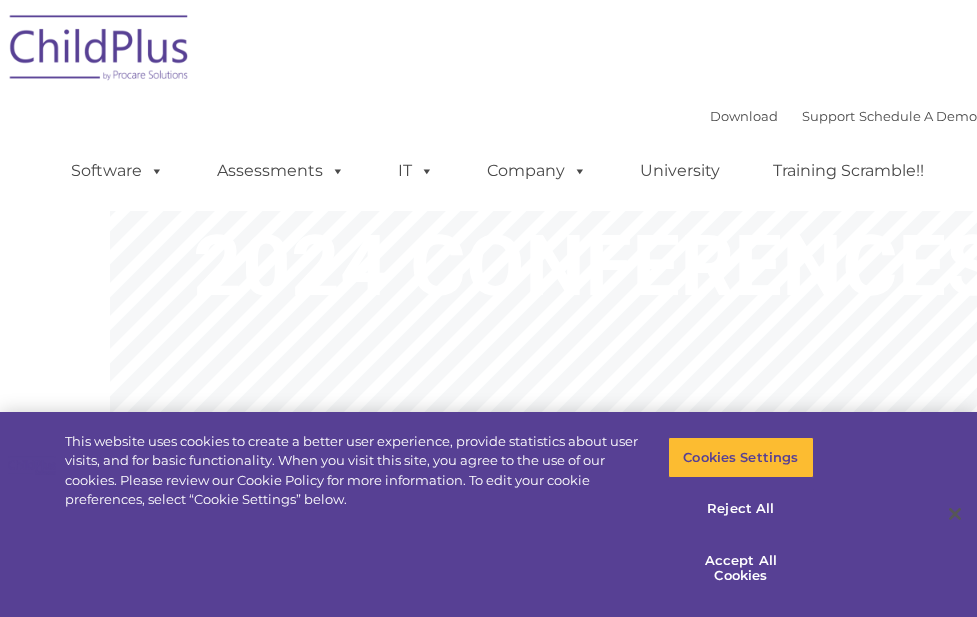click on "2024 CONFERENCES" 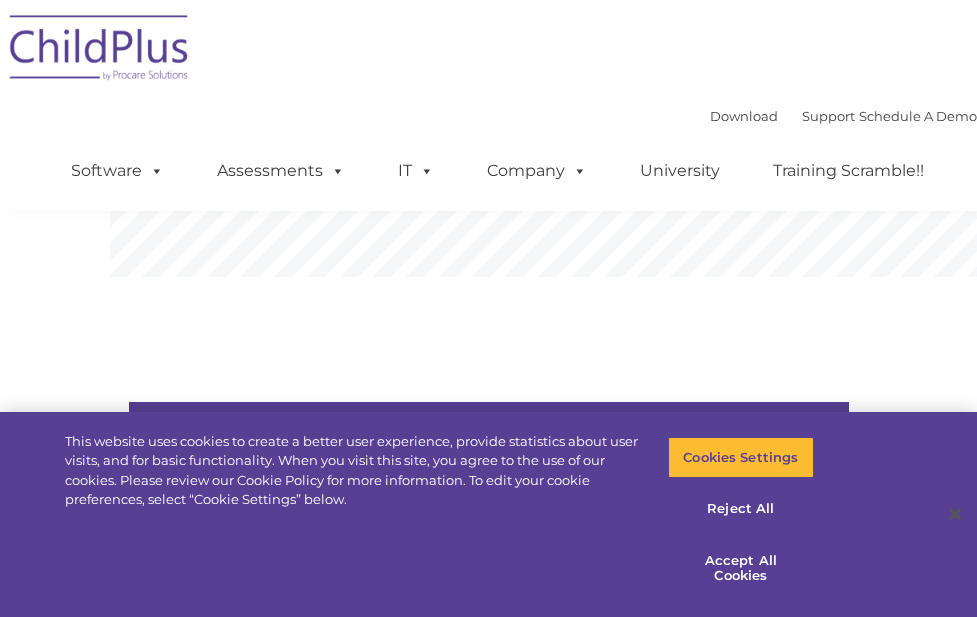 scroll, scrollTop: 0, scrollLeft: 0, axis: both 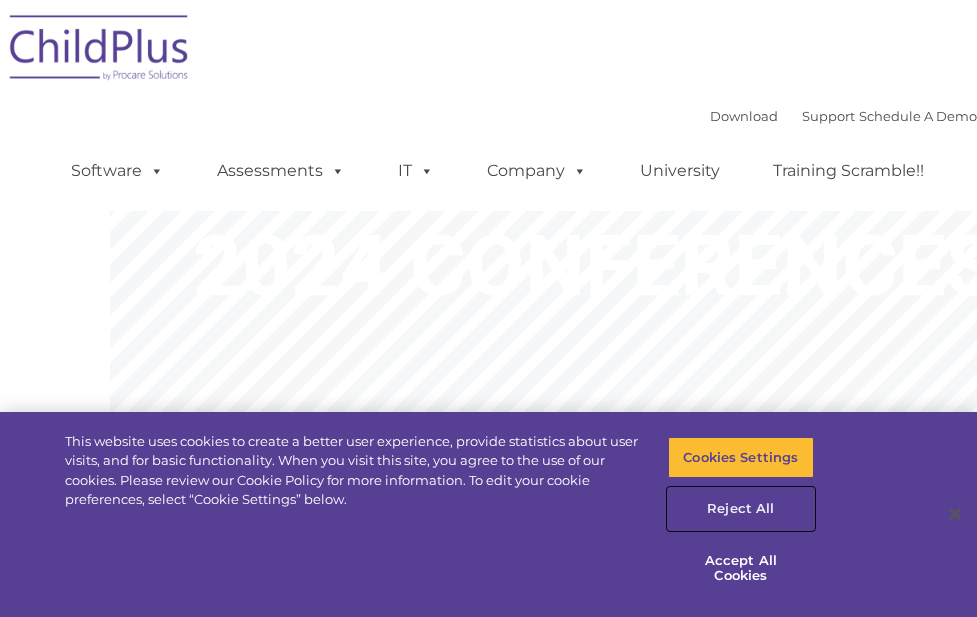 click on "Reject All" at bounding box center (741, 509) 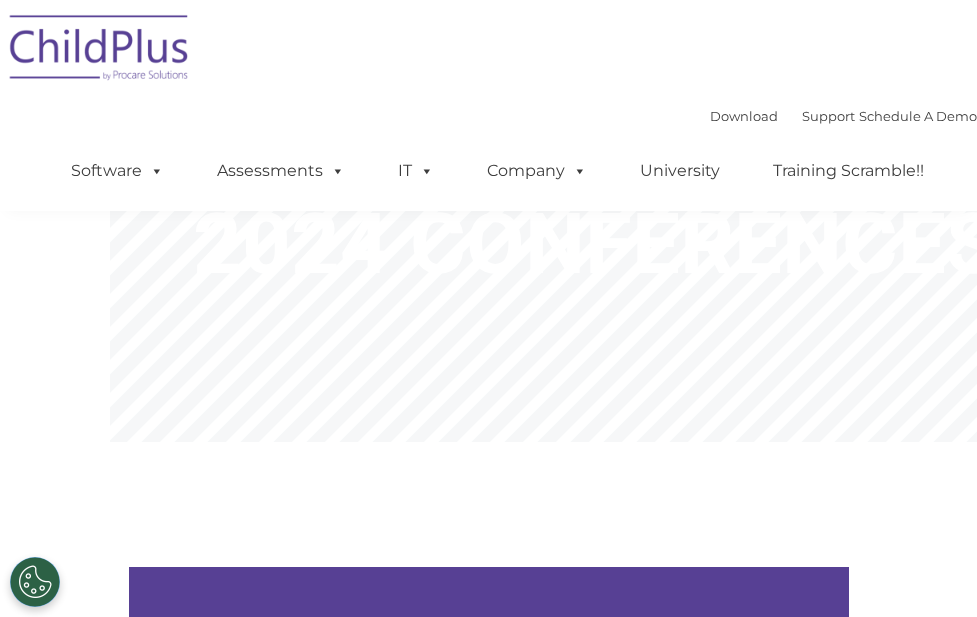 scroll, scrollTop: 0, scrollLeft: 0, axis: both 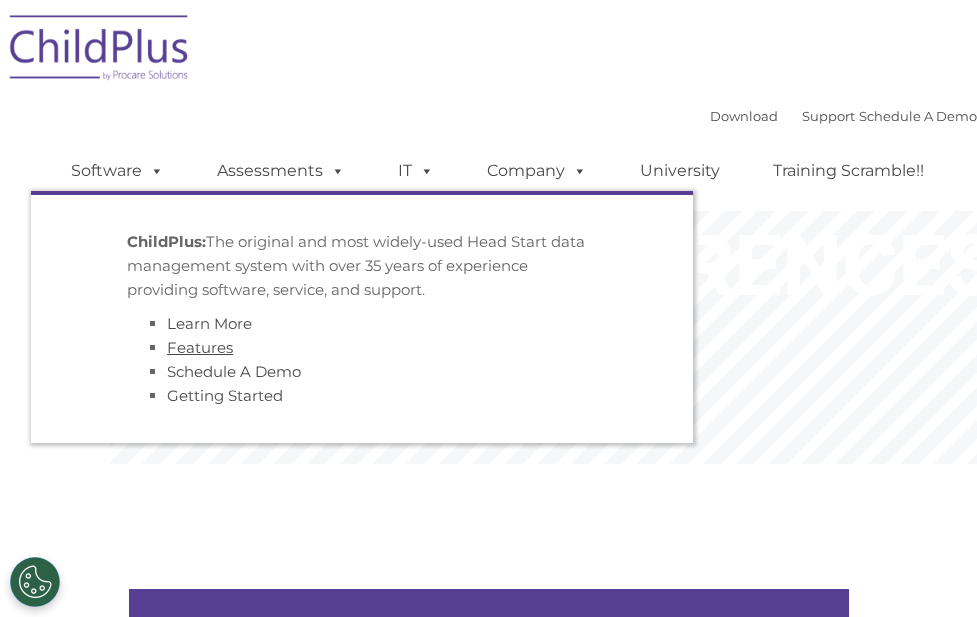 click on "Features" at bounding box center (200, 347) 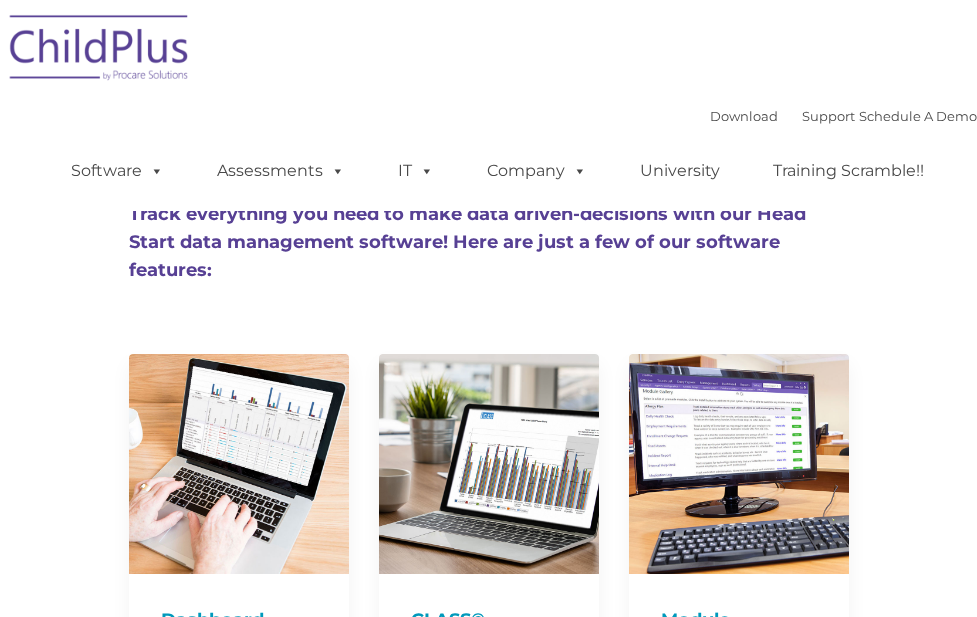 scroll, scrollTop: 0, scrollLeft: 0, axis: both 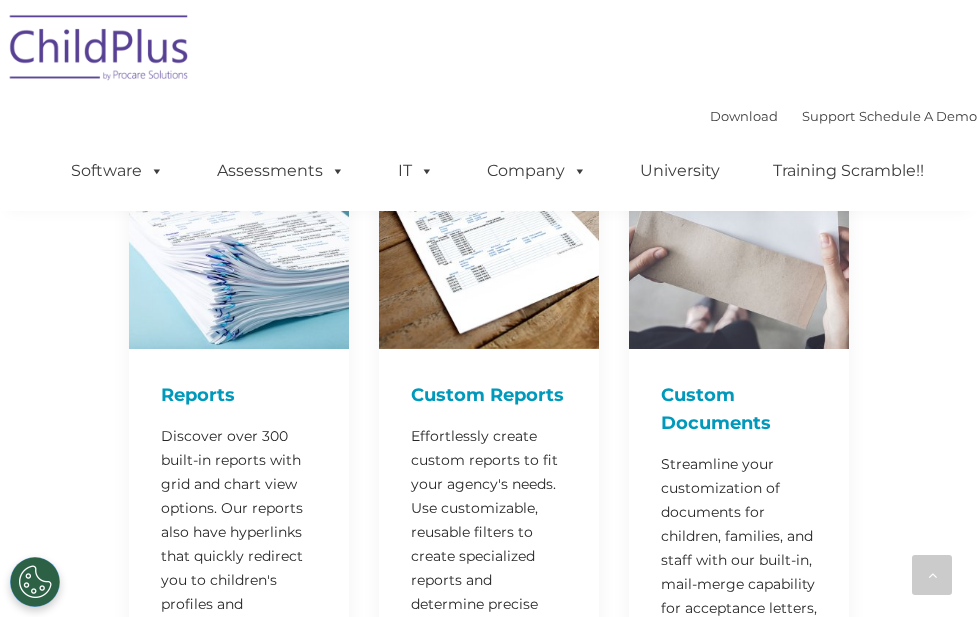 click at bounding box center (239, 239) 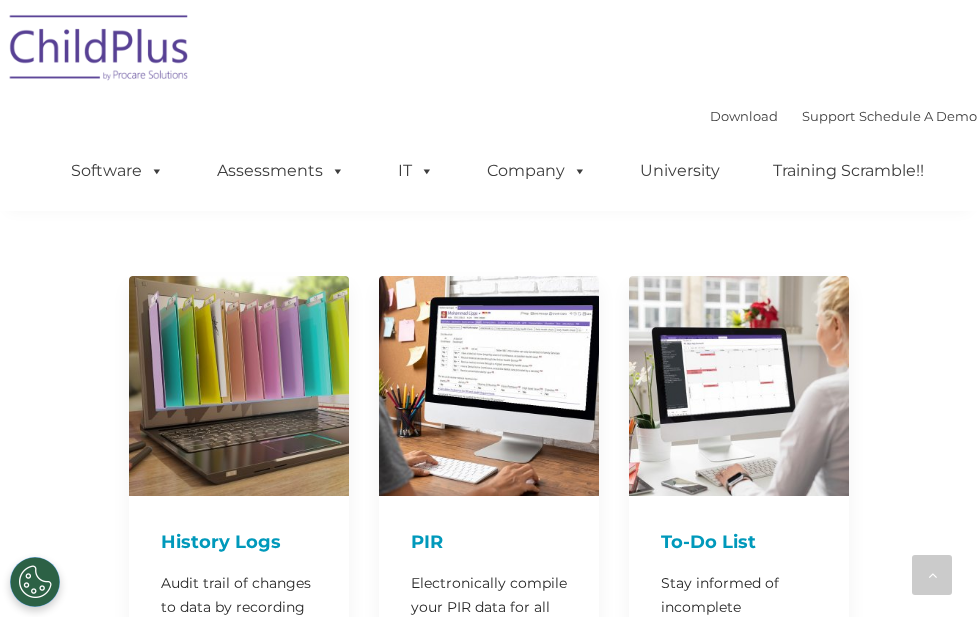 scroll, scrollTop: 3118, scrollLeft: 0, axis: vertical 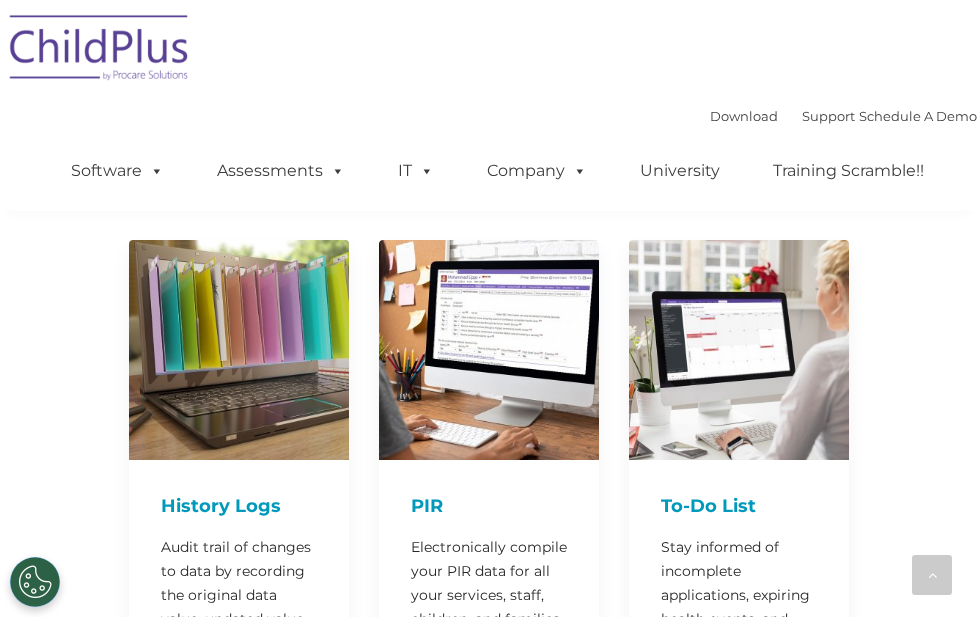 click on "Electronically compile your PIR data for all your services, staff, children, and families required by OHS, and submit the data for all your program types." at bounding box center (489, 619) 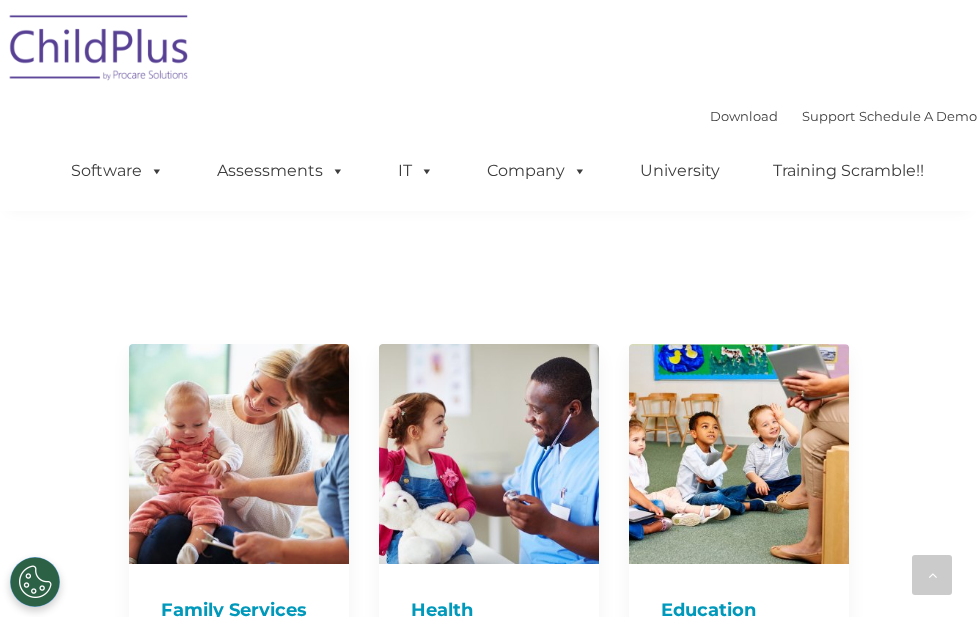 scroll, scrollTop: 3821, scrollLeft: 0, axis: vertical 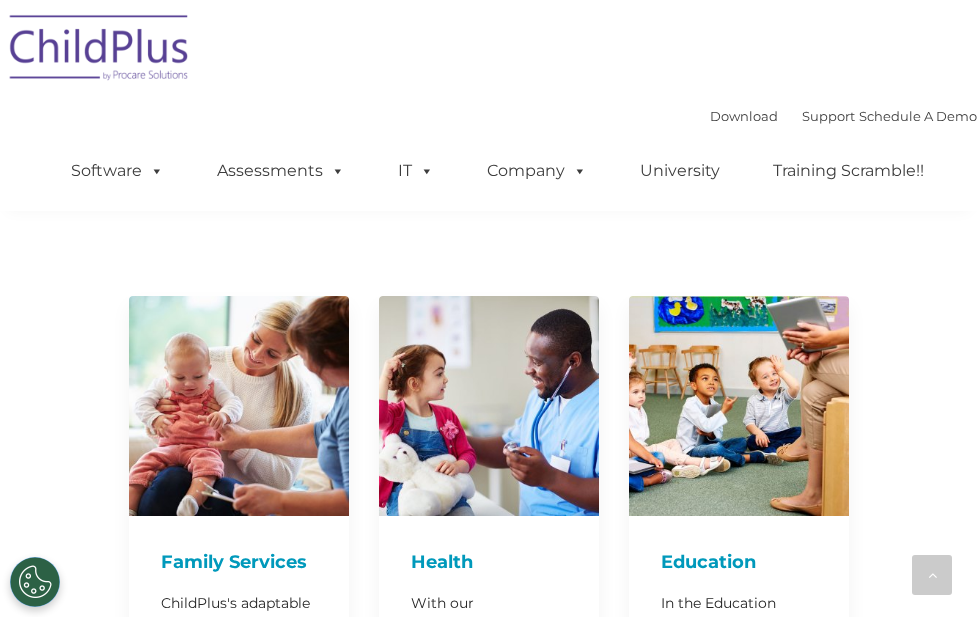 click on "In the Education Module, agencies can monitor every aspect of a child's education, like education home visits, parent conferences, behavioral screenings, and more." at bounding box center (739, 699) 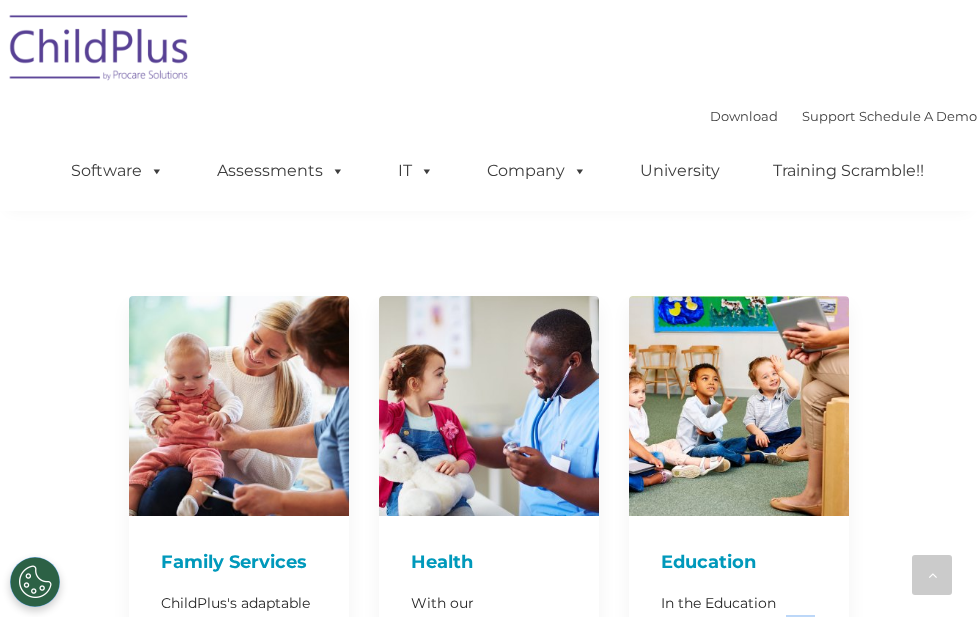 click on "In the Education Module, agencies can monitor every aspect of a child's education, like education home visits, parent conferences, behavioral screenings, and more." at bounding box center (739, 699) 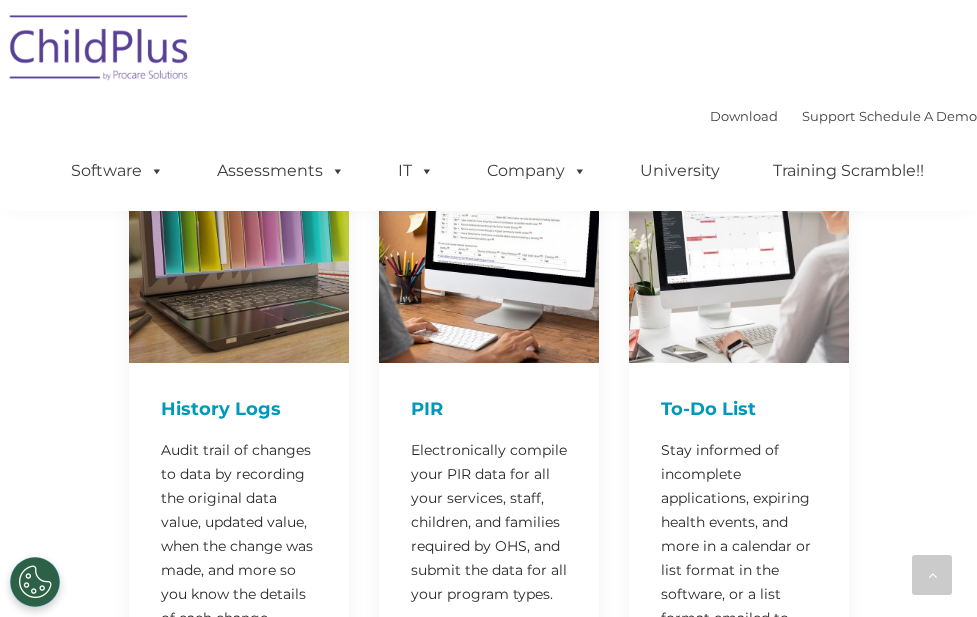 scroll, scrollTop: 3216, scrollLeft: 0, axis: vertical 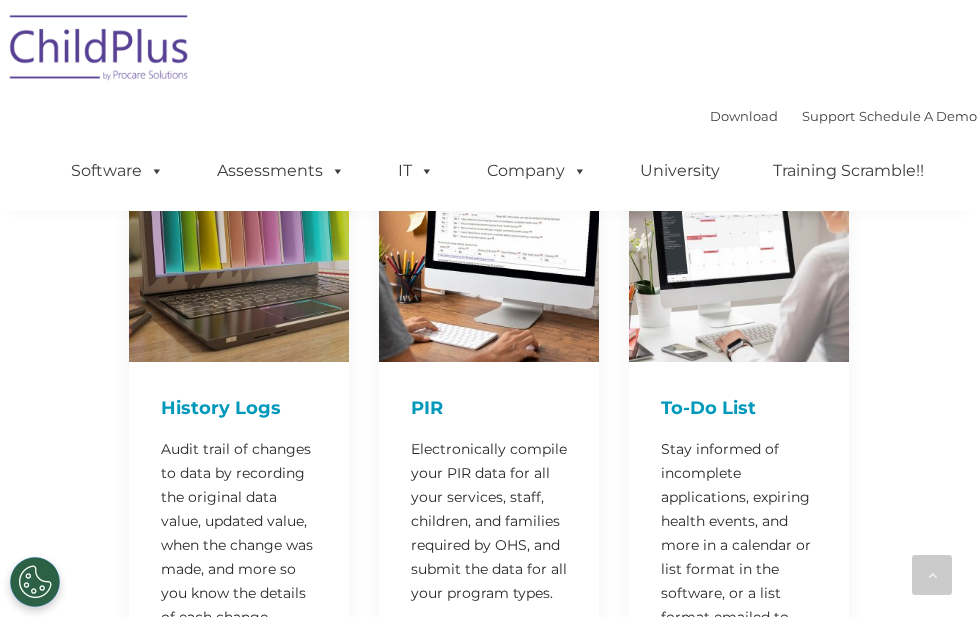 click on "Electronically compile your PIR data for all your services, staff, children, and families required by OHS, and submit the data for all your program types." at bounding box center [489, 521] 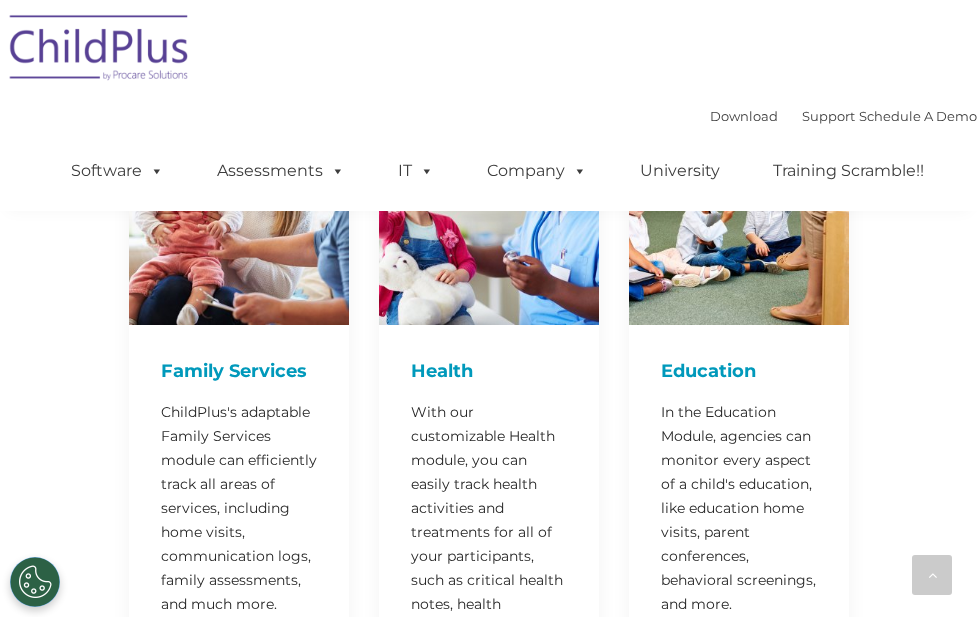 scroll, scrollTop: 4022, scrollLeft: 0, axis: vertical 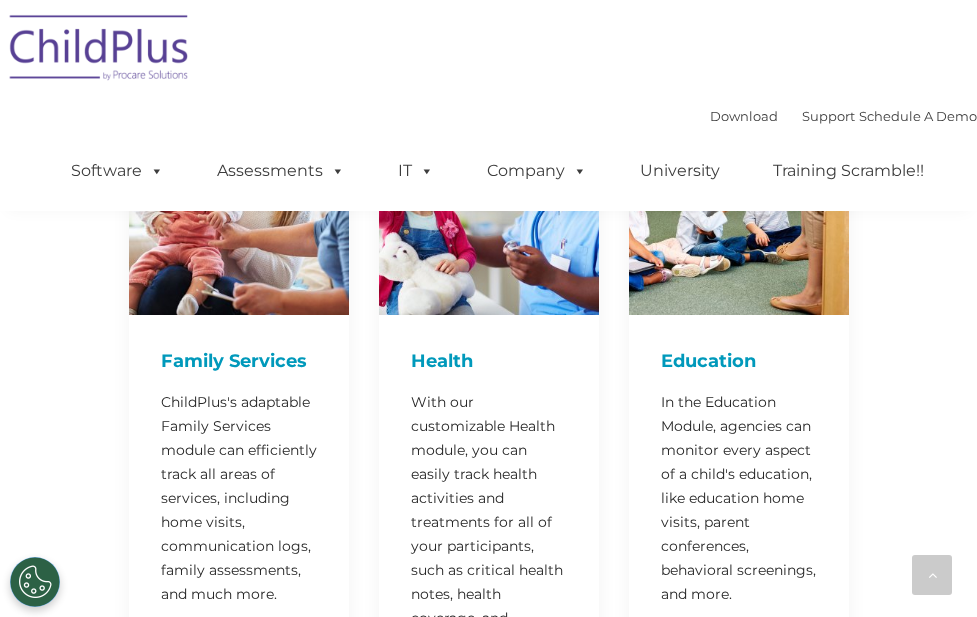 click on "In the Education Module, agencies can monitor every aspect of a child's education, like education home visits, parent conferences, behavioral screenings, and more." at bounding box center [739, 498] 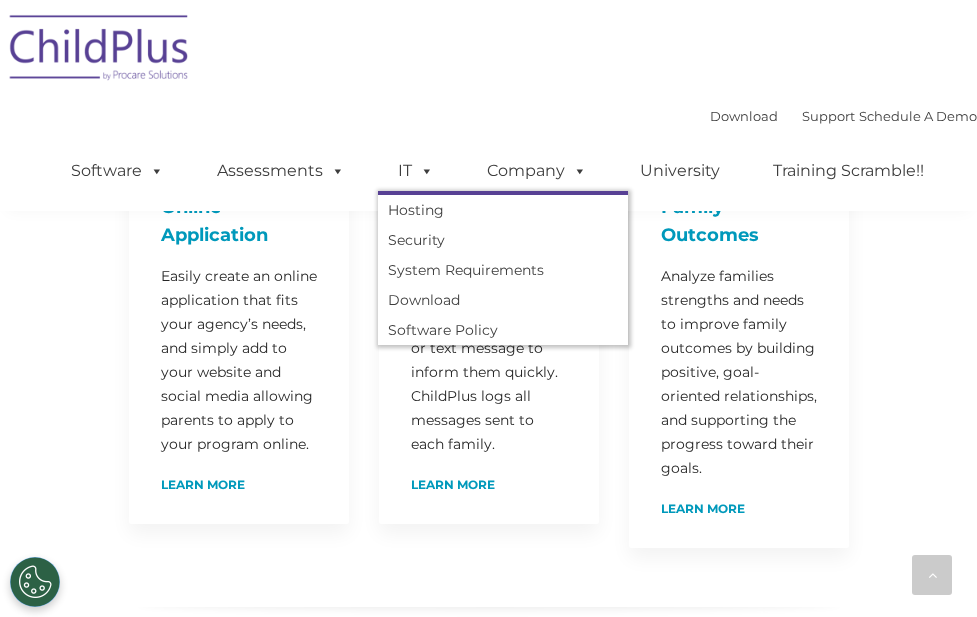 scroll, scrollTop: 1184, scrollLeft: 0, axis: vertical 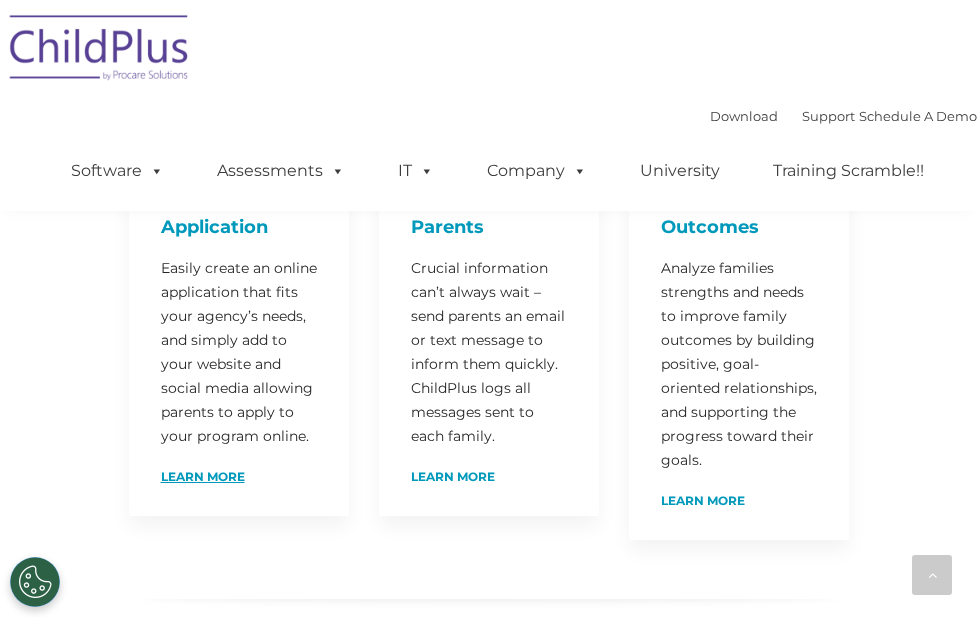 click on "Learn More" at bounding box center [203, 477] 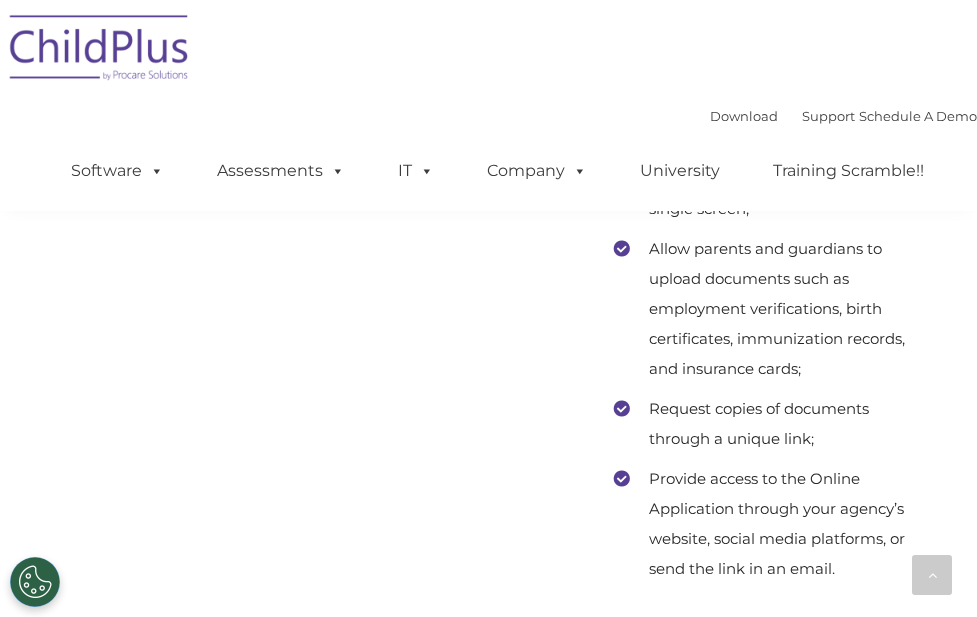 scroll, scrollTop: 12396, scrollLeft: 0, axis: vertical 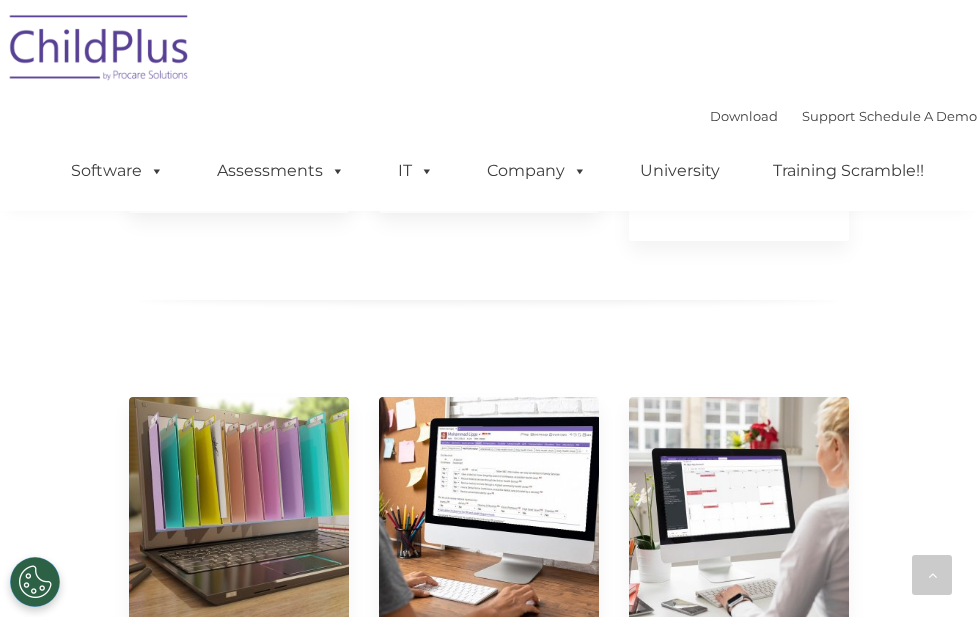 click at bounding box center [489, 507] 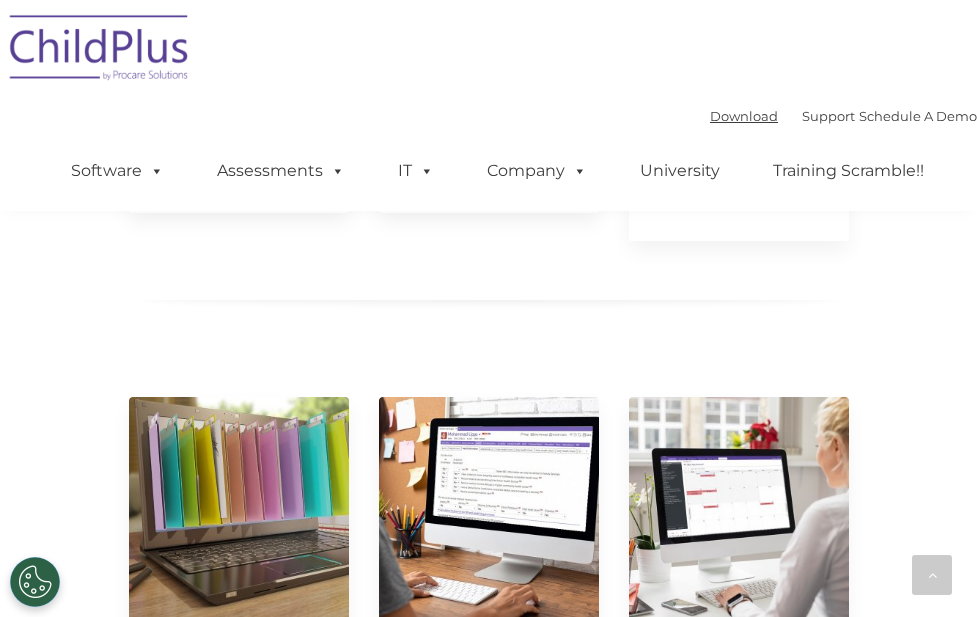 click on "Download" at bounding box center [744, 116] 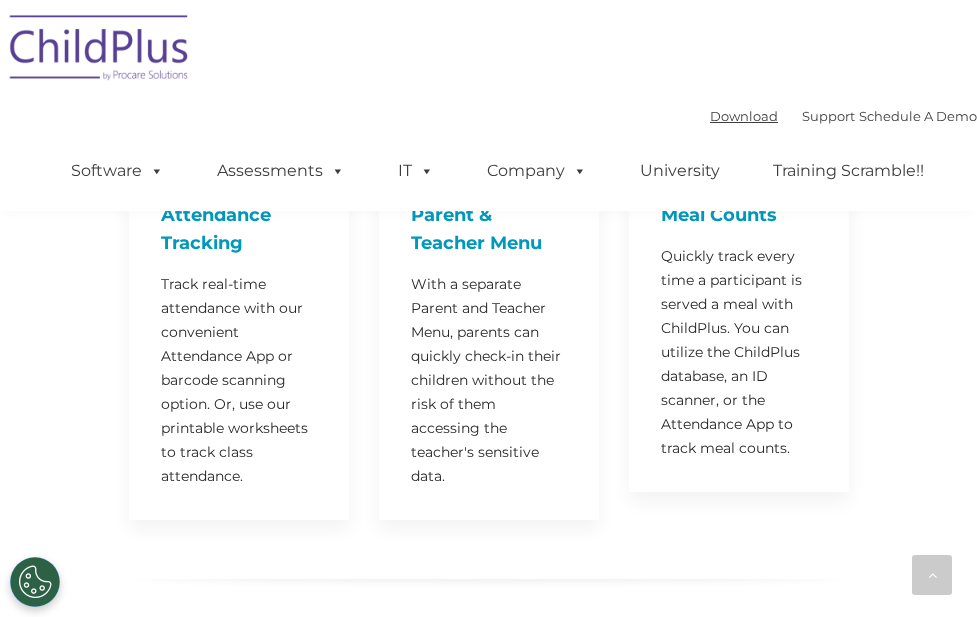 scroll, scrollTop: 4920, scrollLeft: 0, axis: vertical 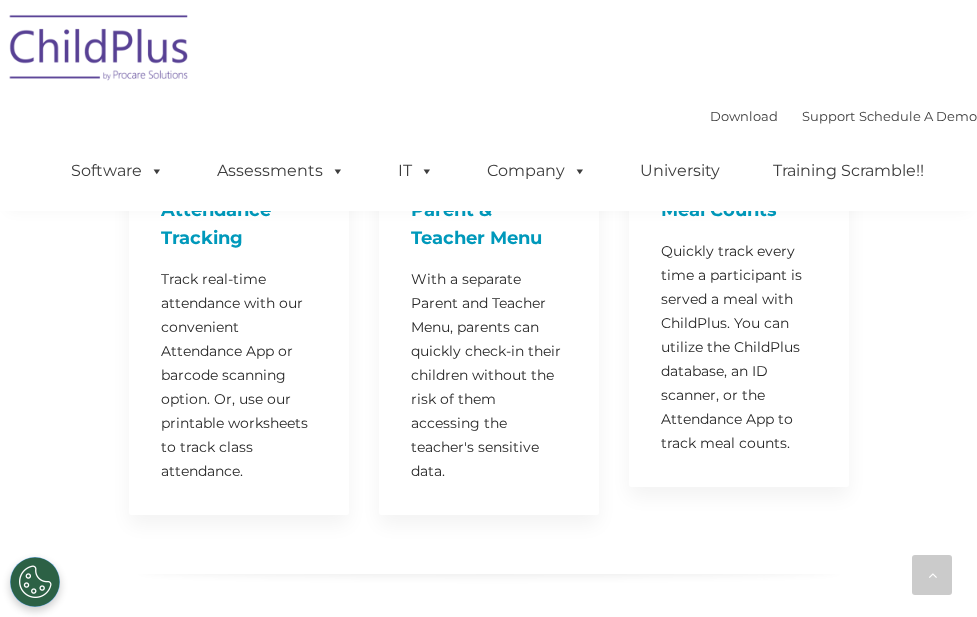 click on "Schedule a Demo" at bounding box center (485, 781) 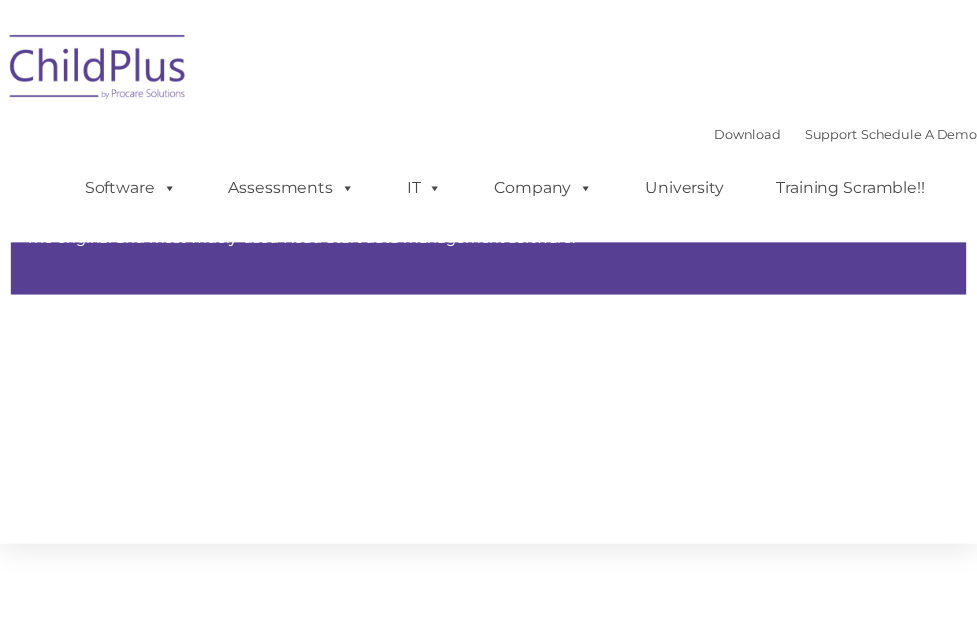 scroll, scrollTop: 0, scrollLeft: 0, axis: both 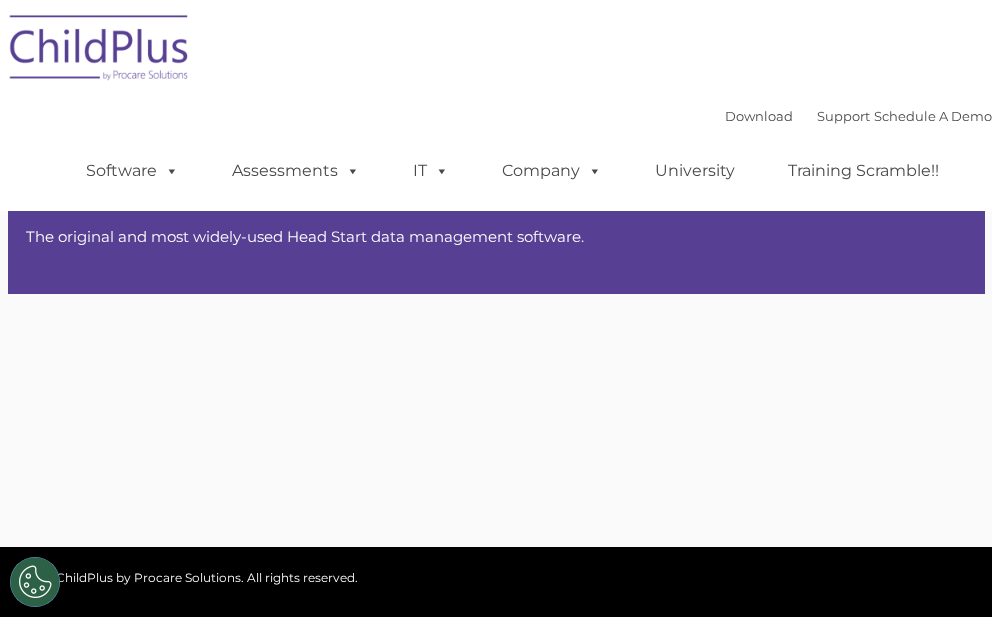 type on "" 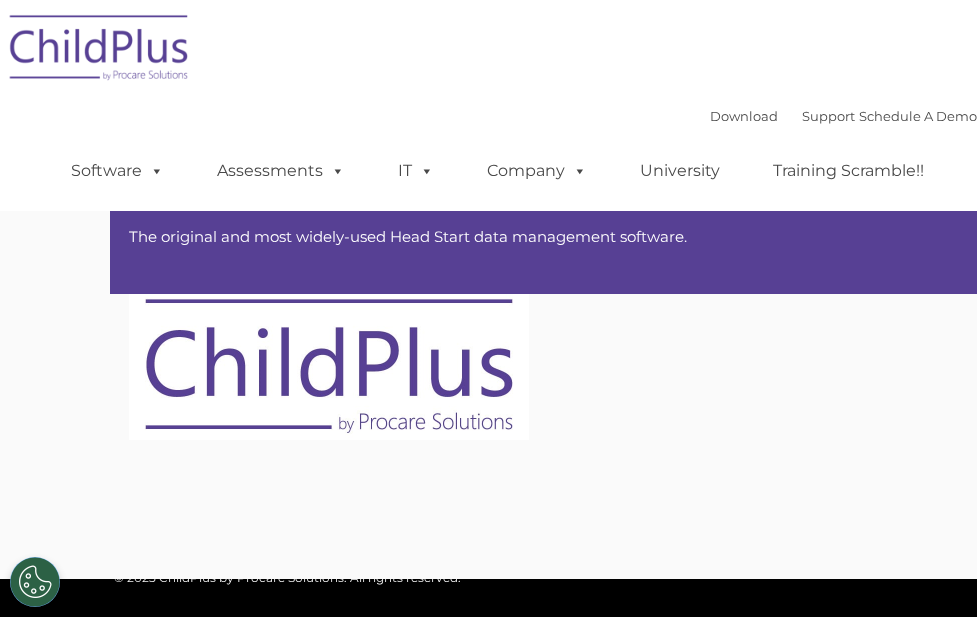 scroll, scrollTop: 0, scrollLeft: 0, axis: both 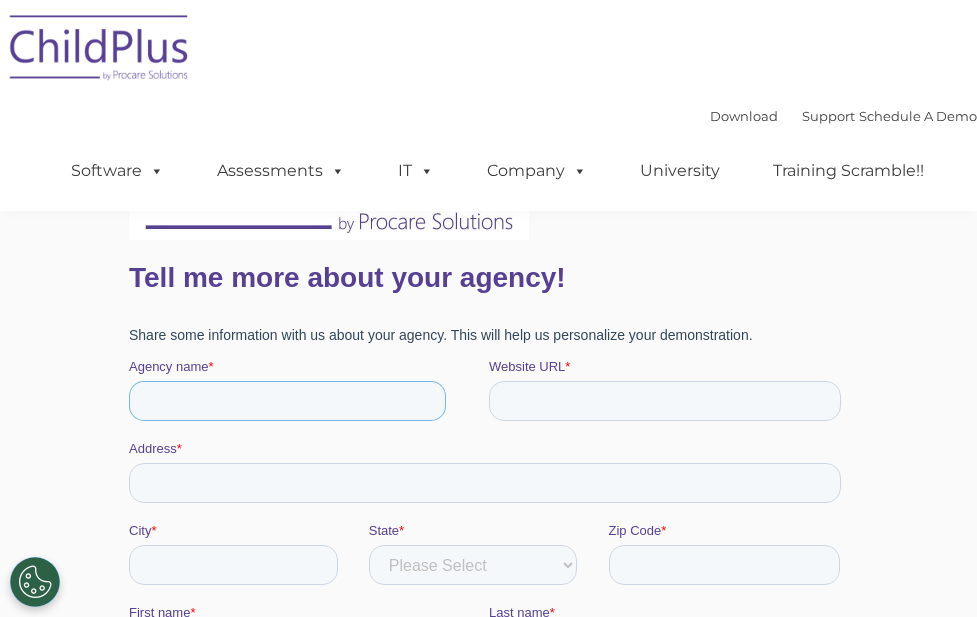 click on "Agency name *" at bounding box center [286, 401] 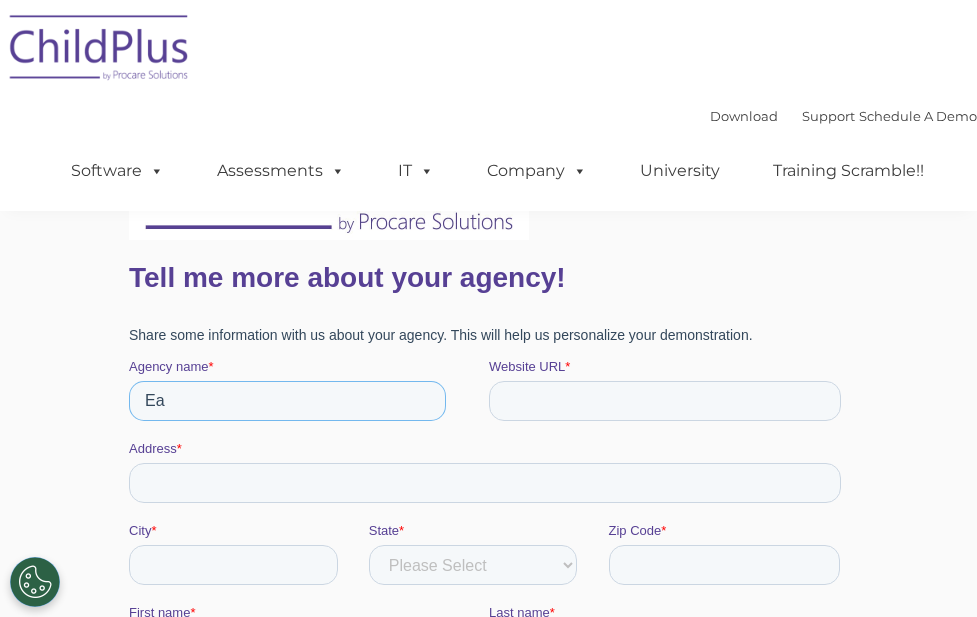 type on "E" 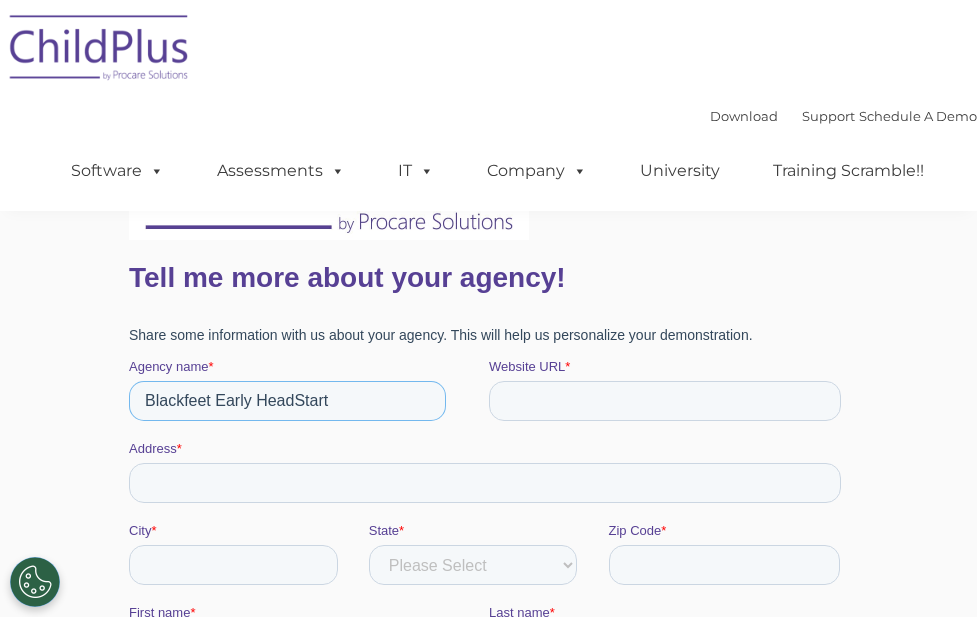 type on "Blackfeet Early HeadStart" 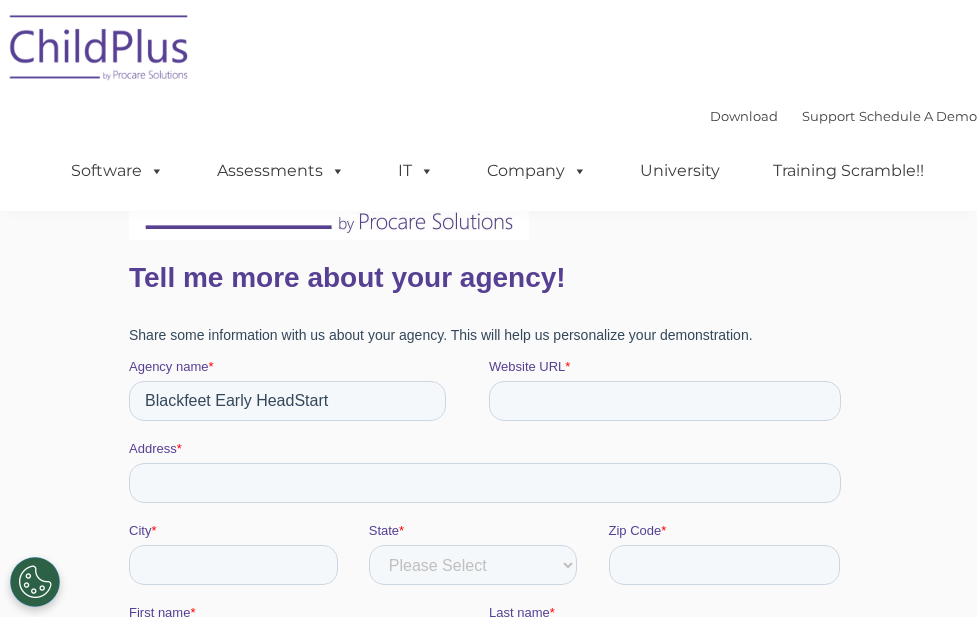 drag, startPoint x: 309, startPoint y: 423, endPoint x: 317, endPoint y: 465, distance: 42.755116 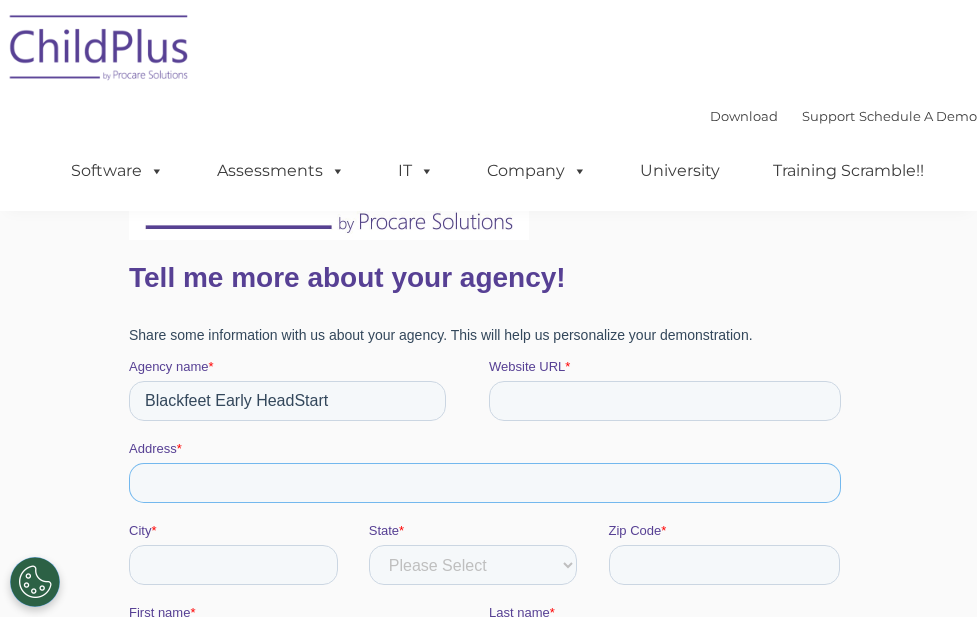 click on "Address *" at bounding box center (484, 483) 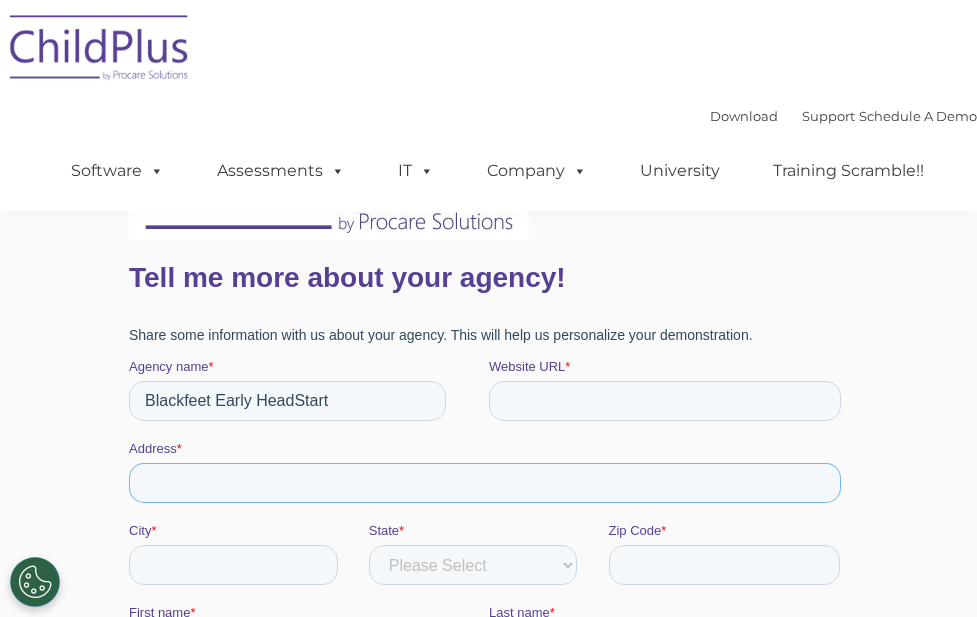 type on "P.O. 3026" 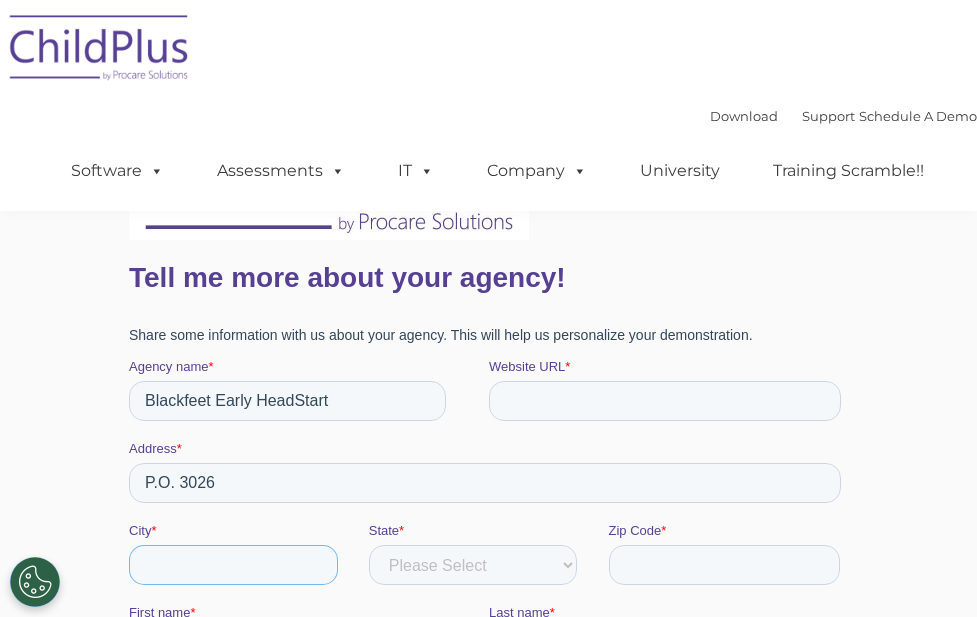 type on "Browning" 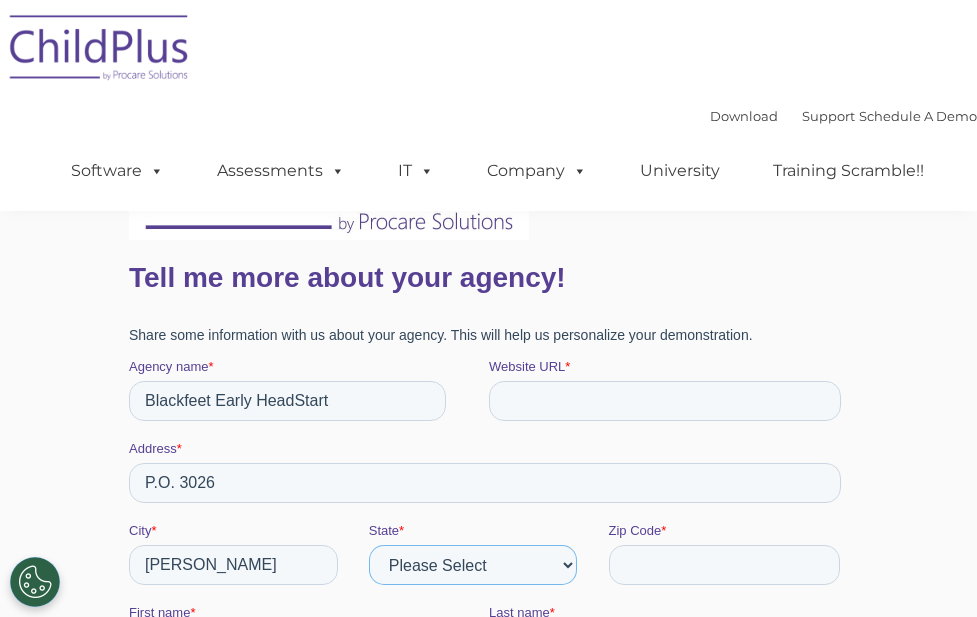 select on "Montana" 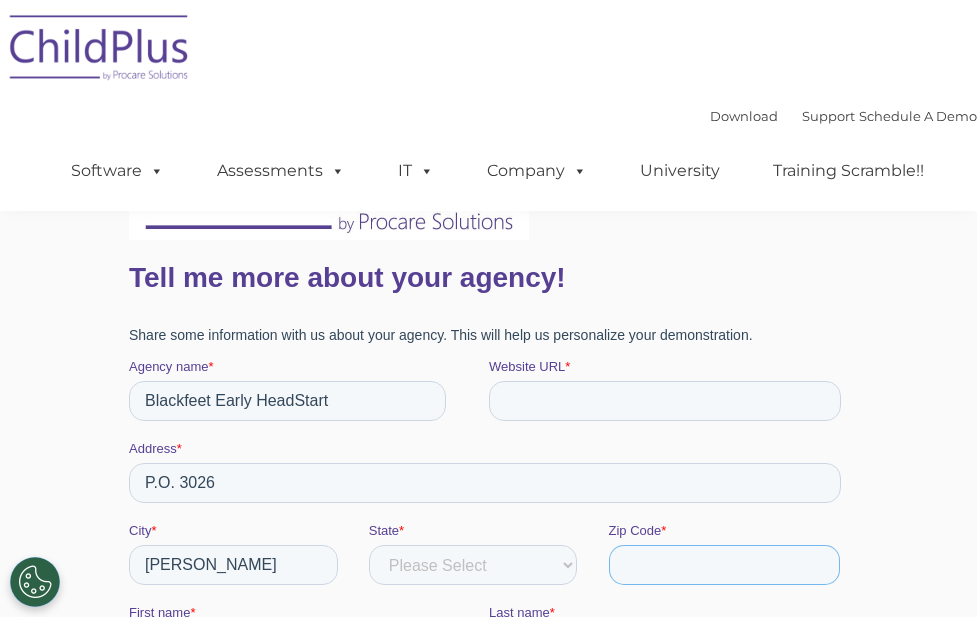 type on "59417" 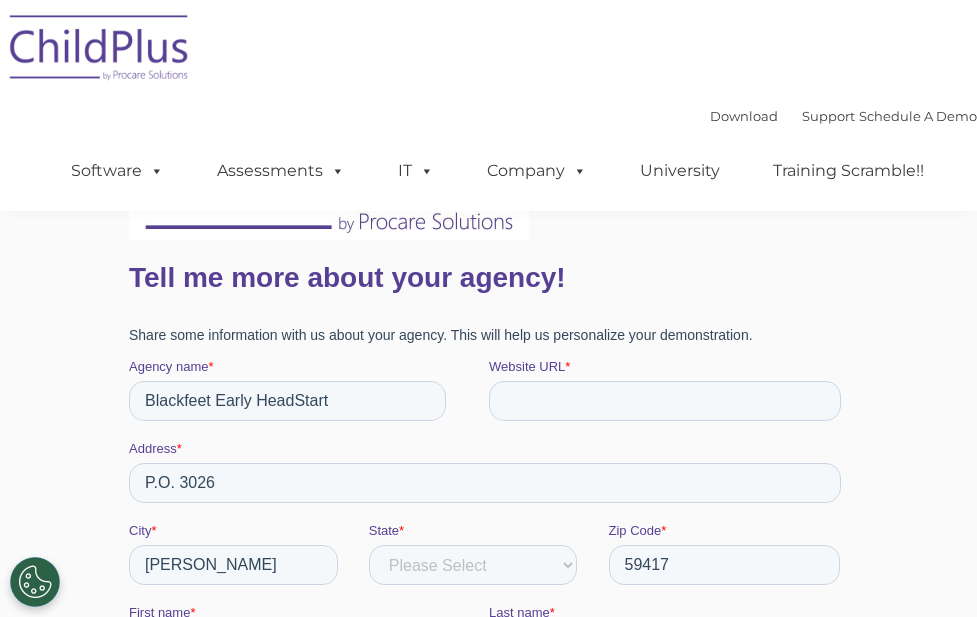 type on "Wilma" 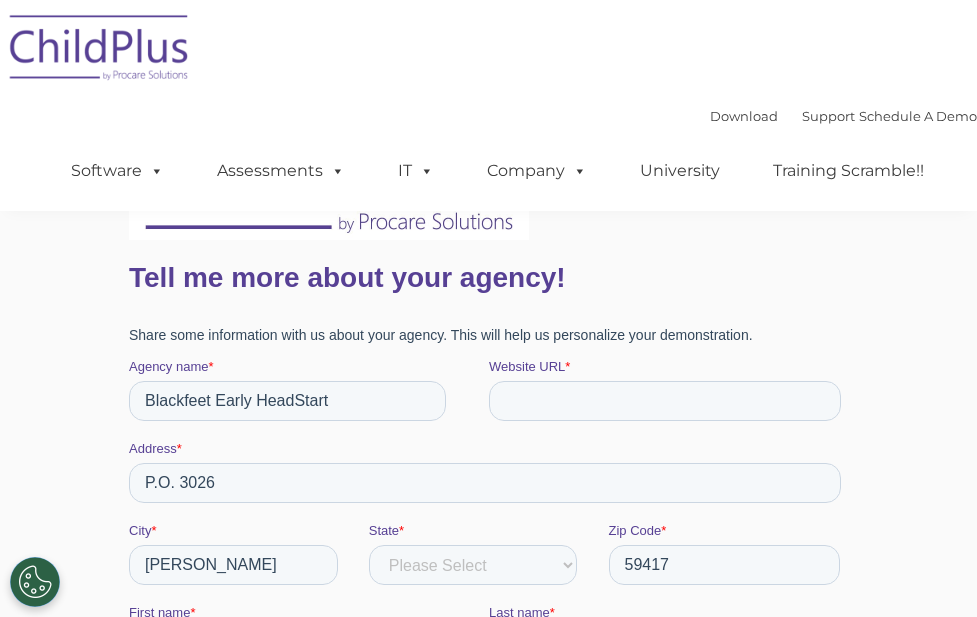 type on "MadPlume" 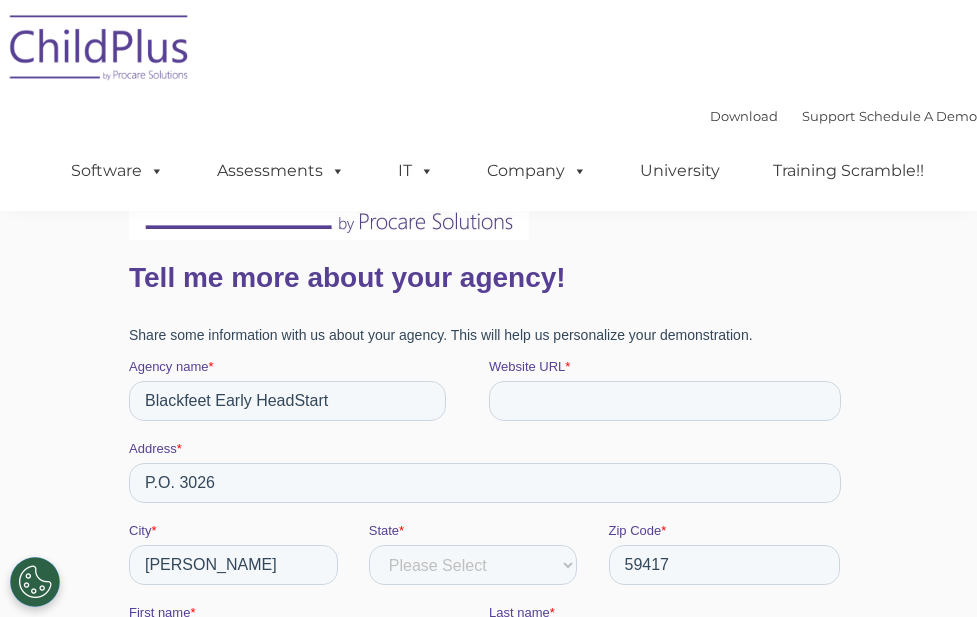 type on "wilmamp@blackfeetheadstart.org" 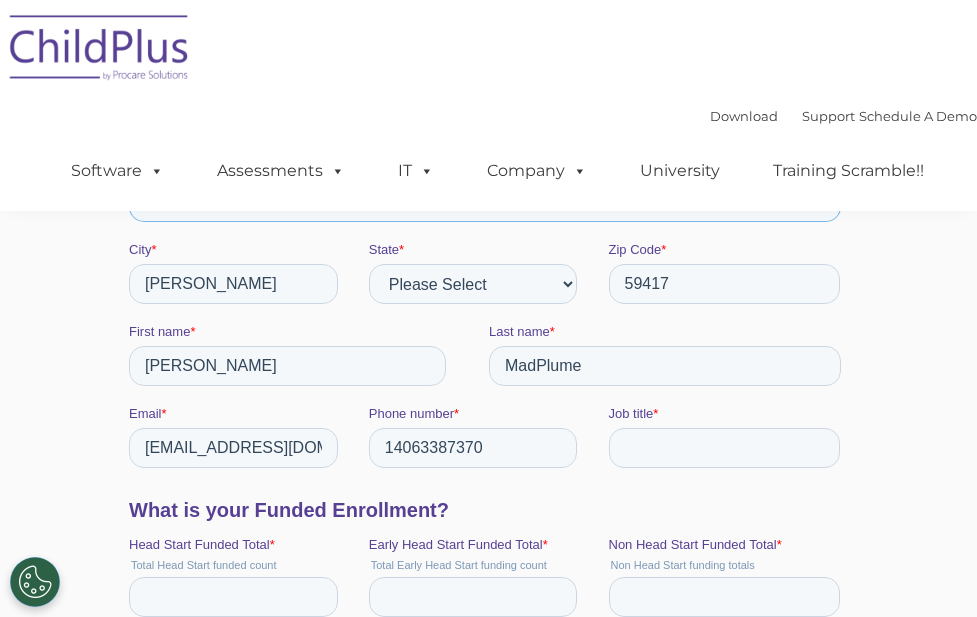 scroll, scrollTop: 500, scrollLeft: 0, axis: vertical 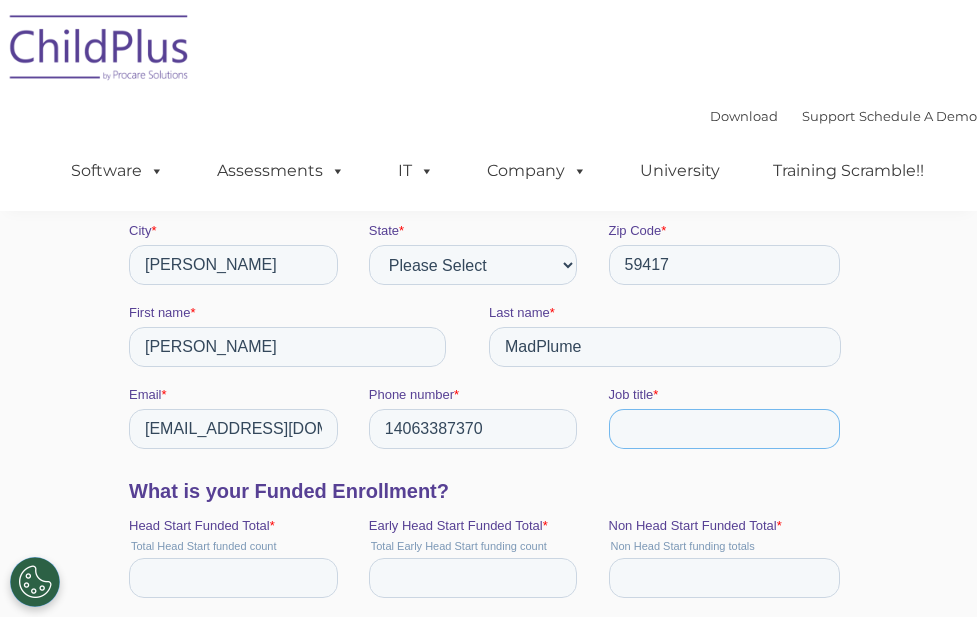 click on "Job title *" at bounding box center [724, 429] 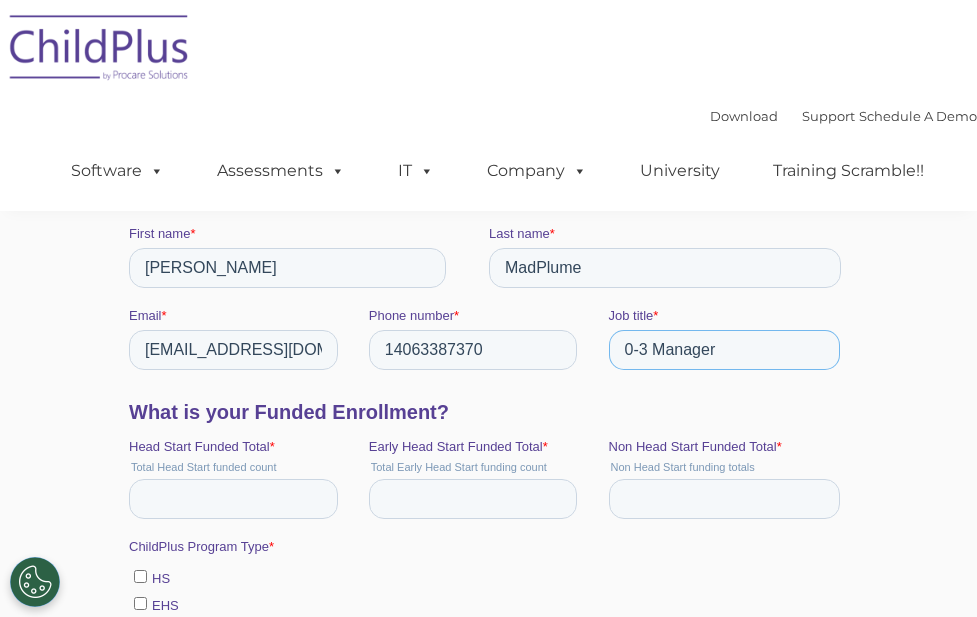scroll, scrollTop: 600, scrollLeft: 0, axis: vertical 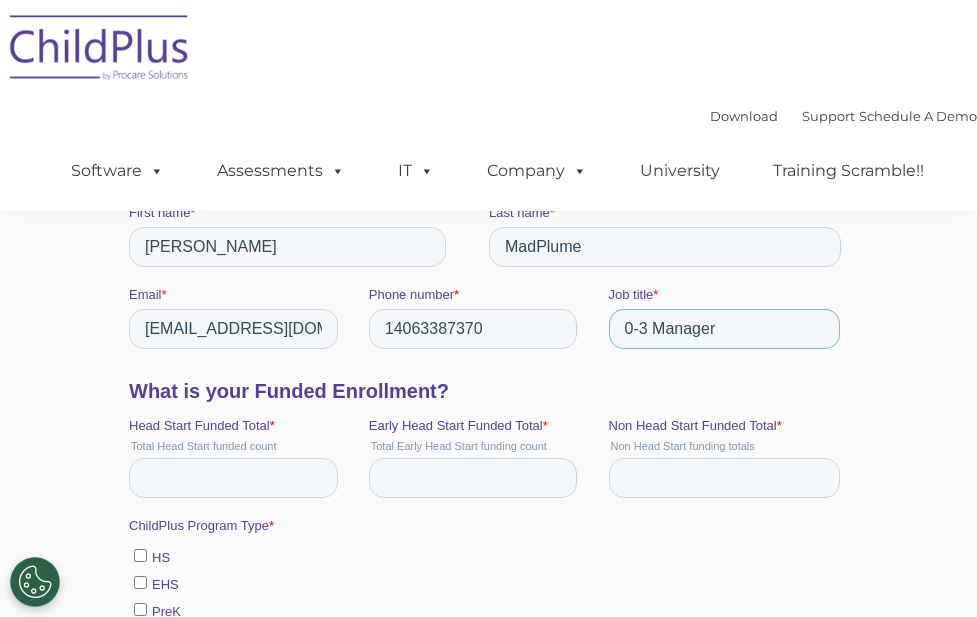 type on "0-3 Manager" 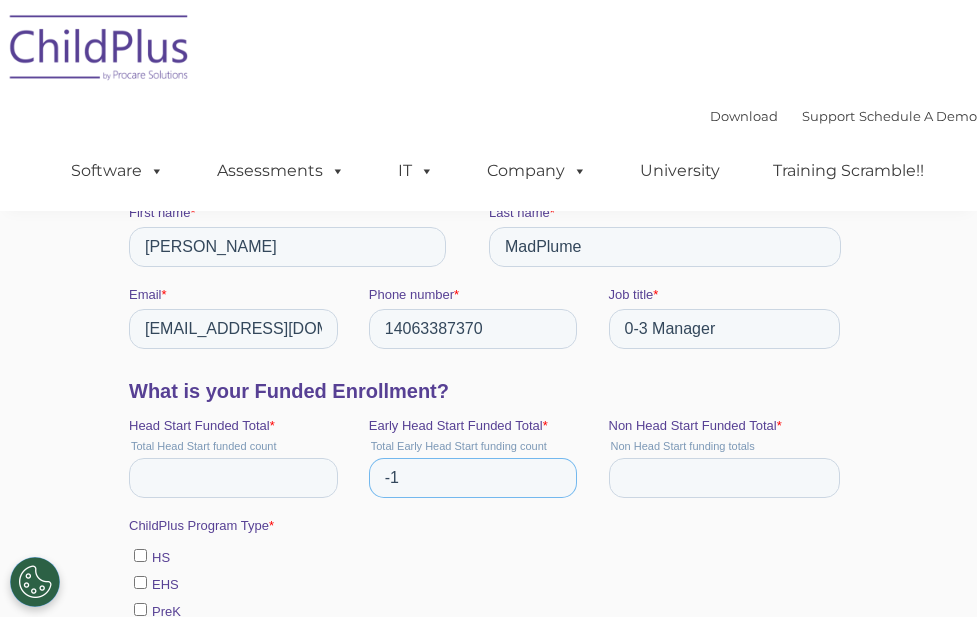 type on "-1" 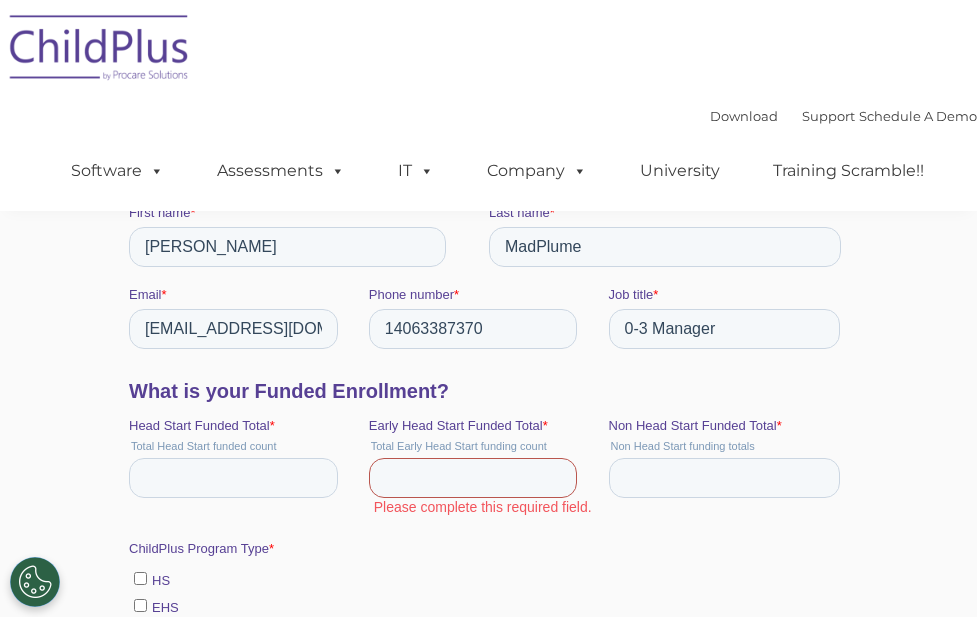 type 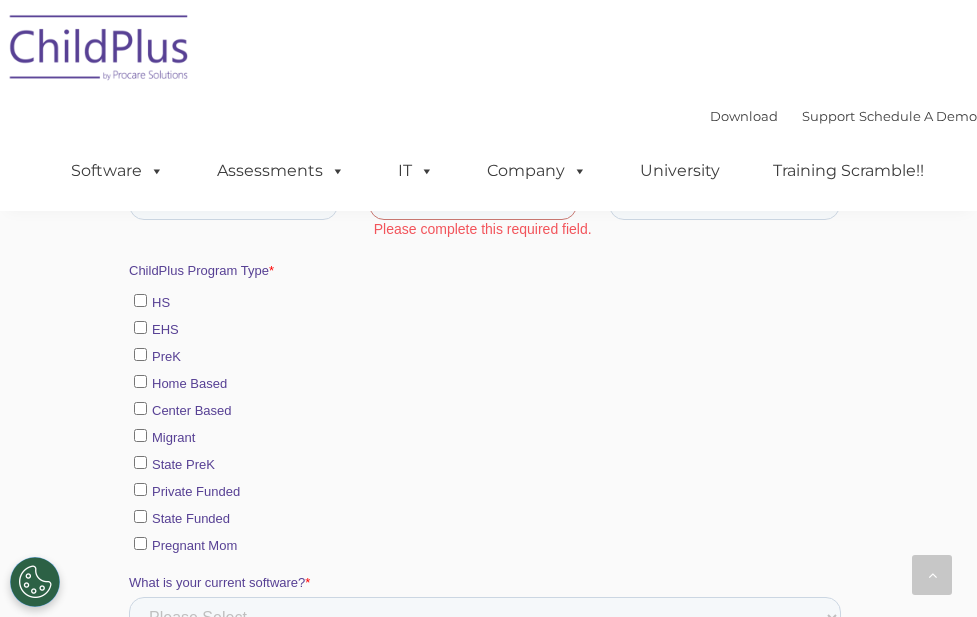 scroll, scrollTop: 900, scrollLeft: 0, axis: vertical 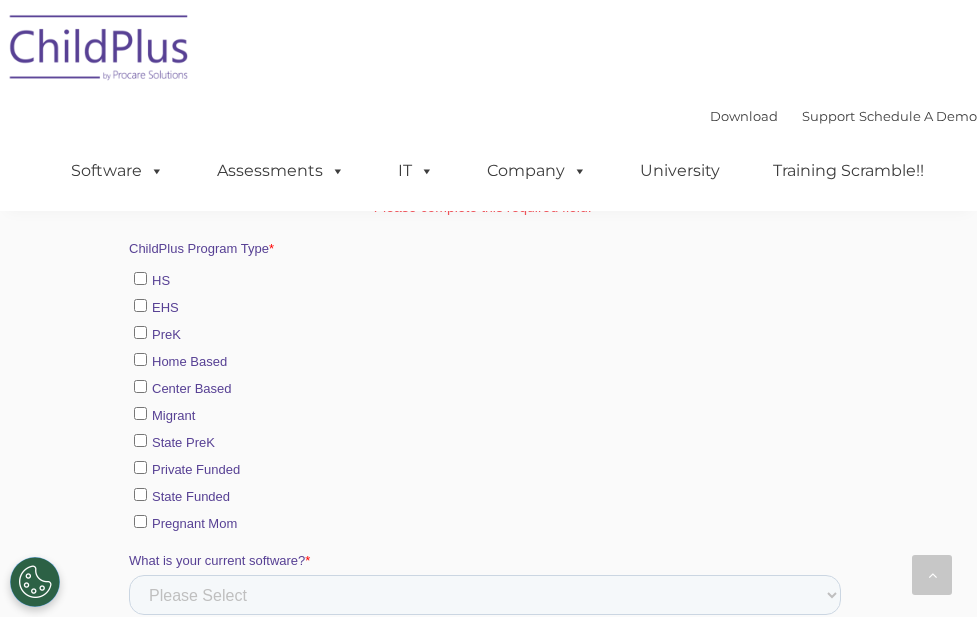 click on "EHS" at bounding box center (139, 305) 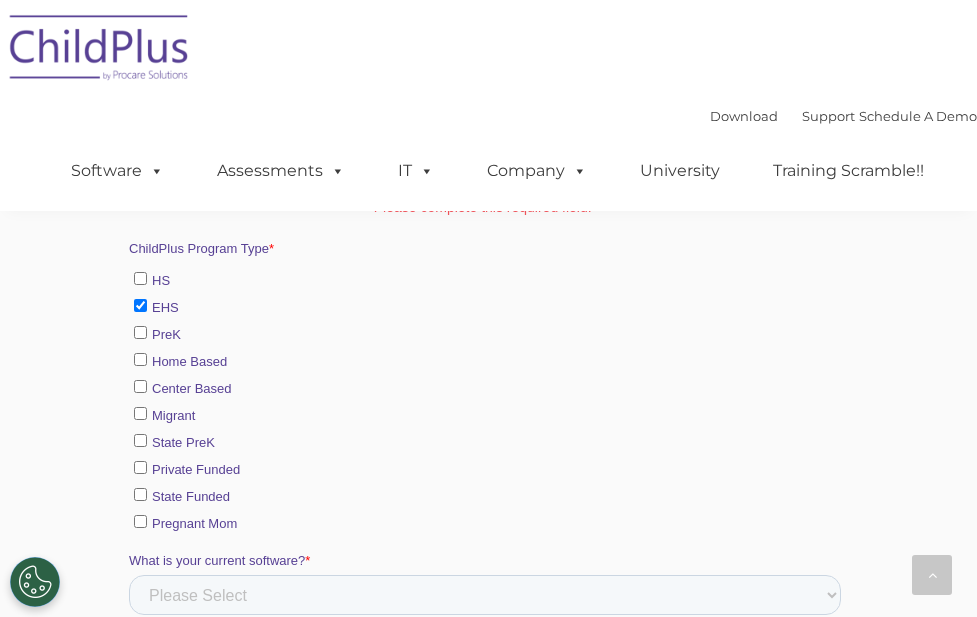 checkbox on "true" 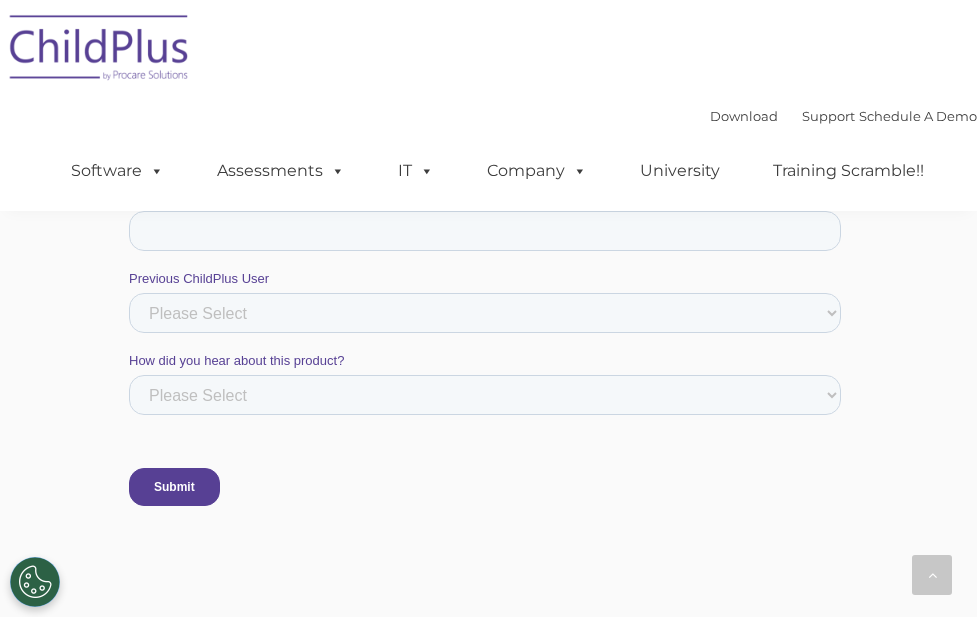 scroll, scrollTop: 1600, scrollLeft: 0, axis: vertical 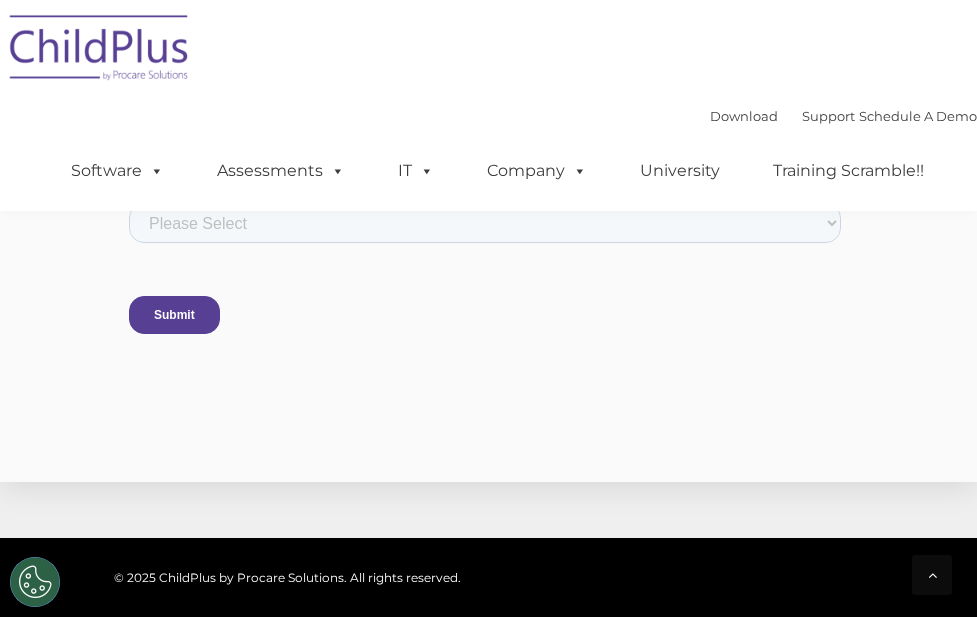 click on "Submit" at bounding box center (173, 315) 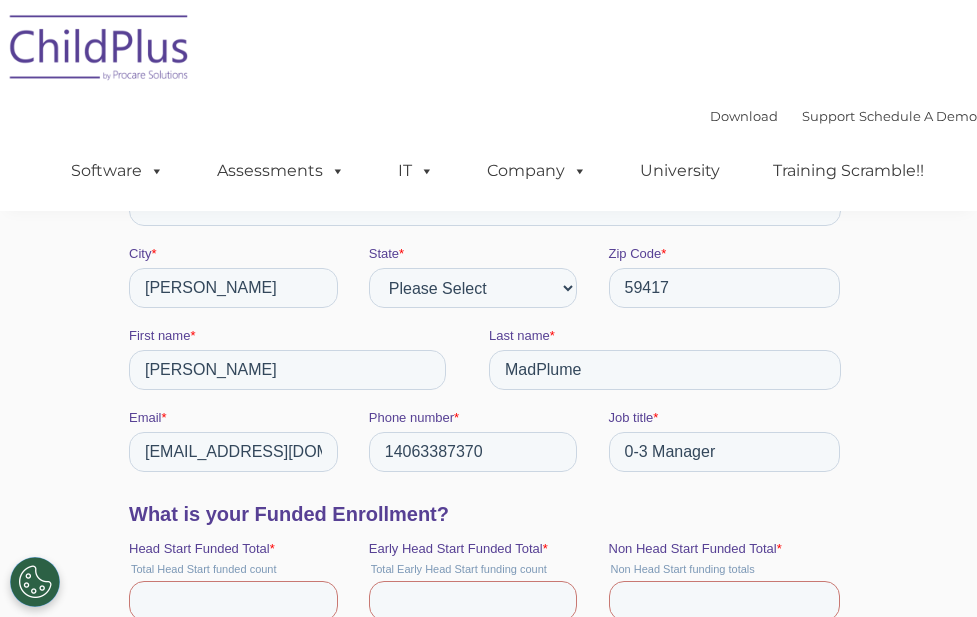 scroll, scrollTop: 0, scrollLeft: 0, axis: both 